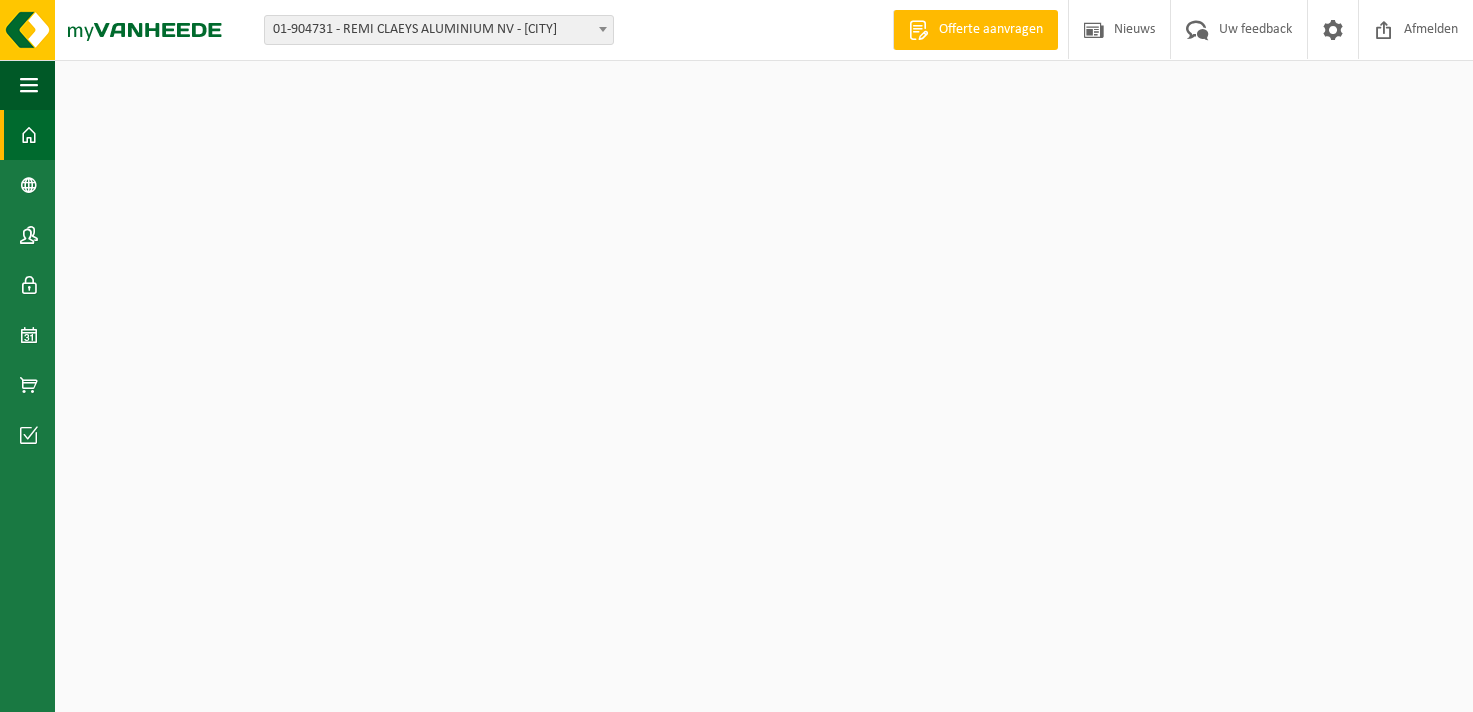 scroll, scrollTop: 0, scrollLeft: 0, axis: both 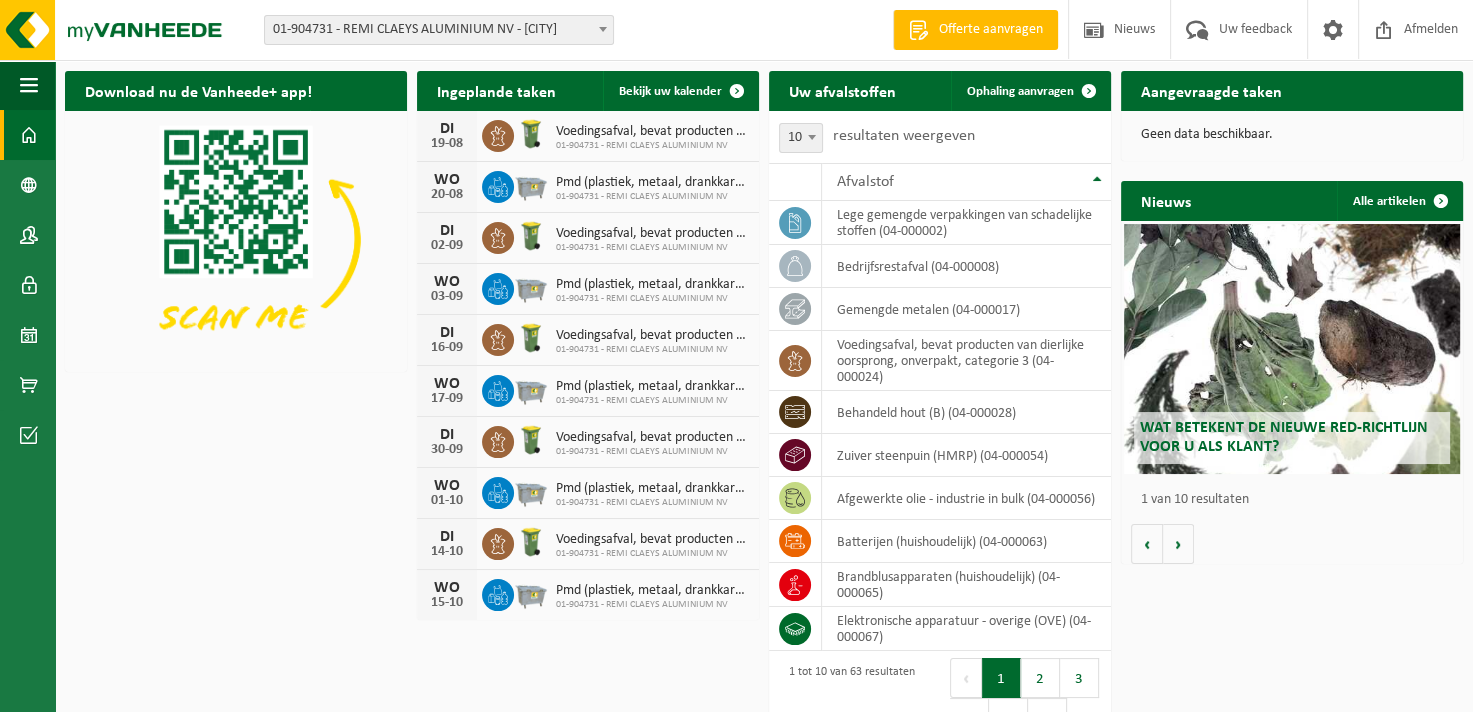 click on "Aangevraagde taken" at bounding box center (1211, 90) 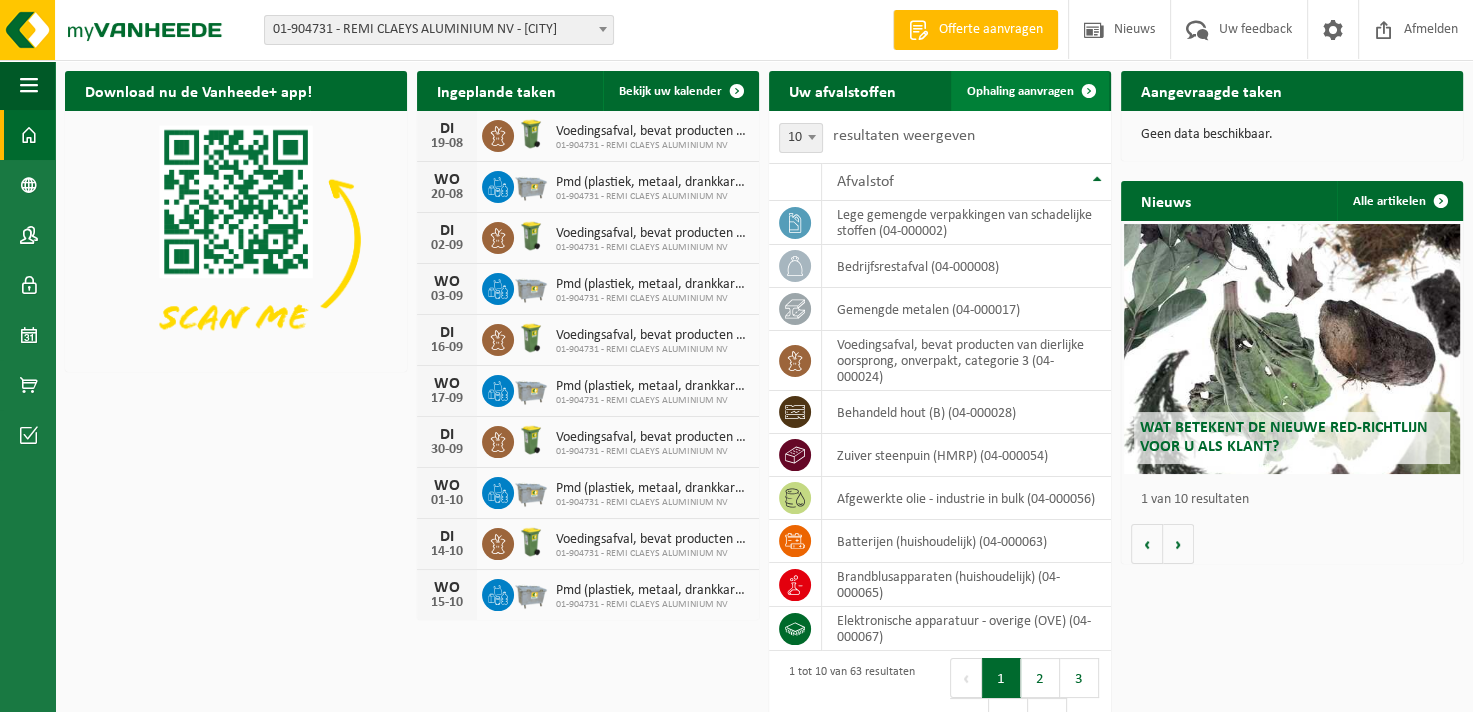 click on "Ophaling aanvragen" at bounding box center [1020, 91] 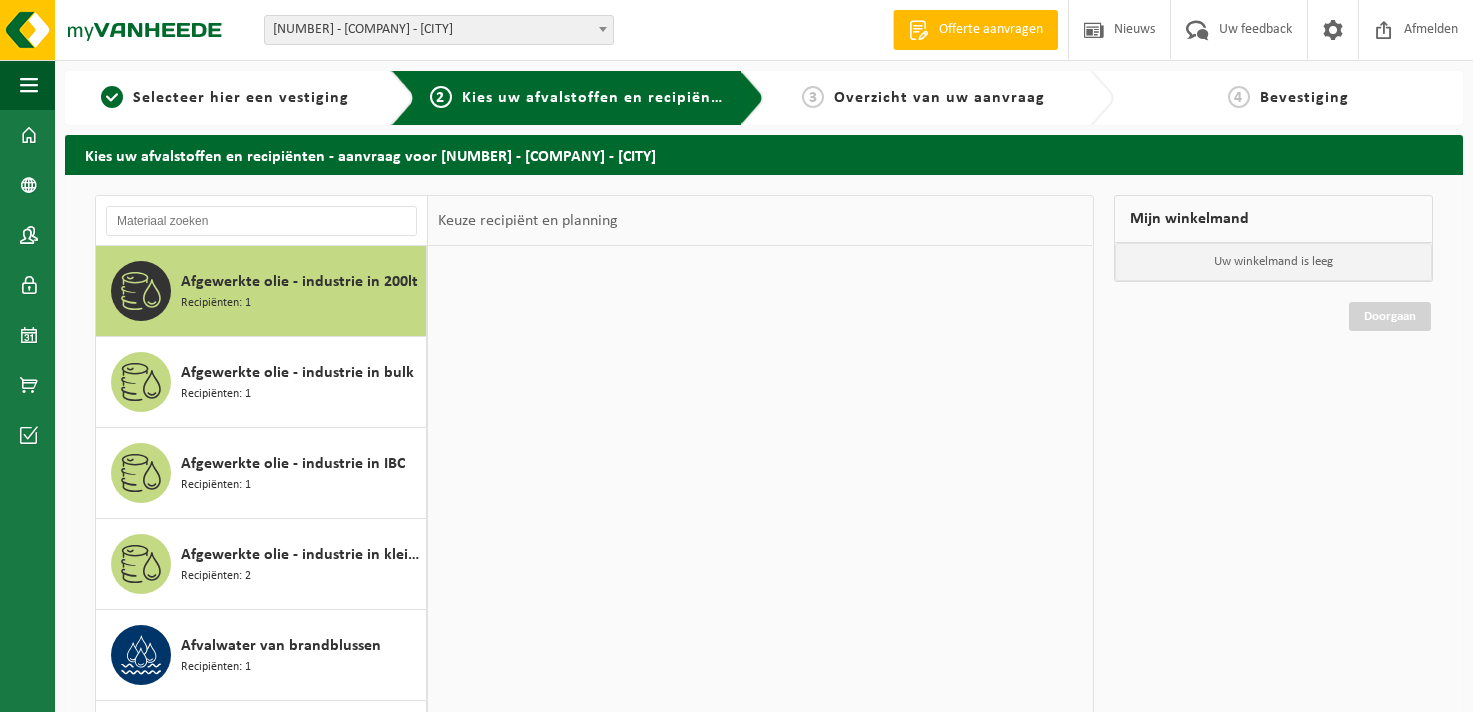 scroll, scrollTop: 0, scrollLeft: 0, axis: both 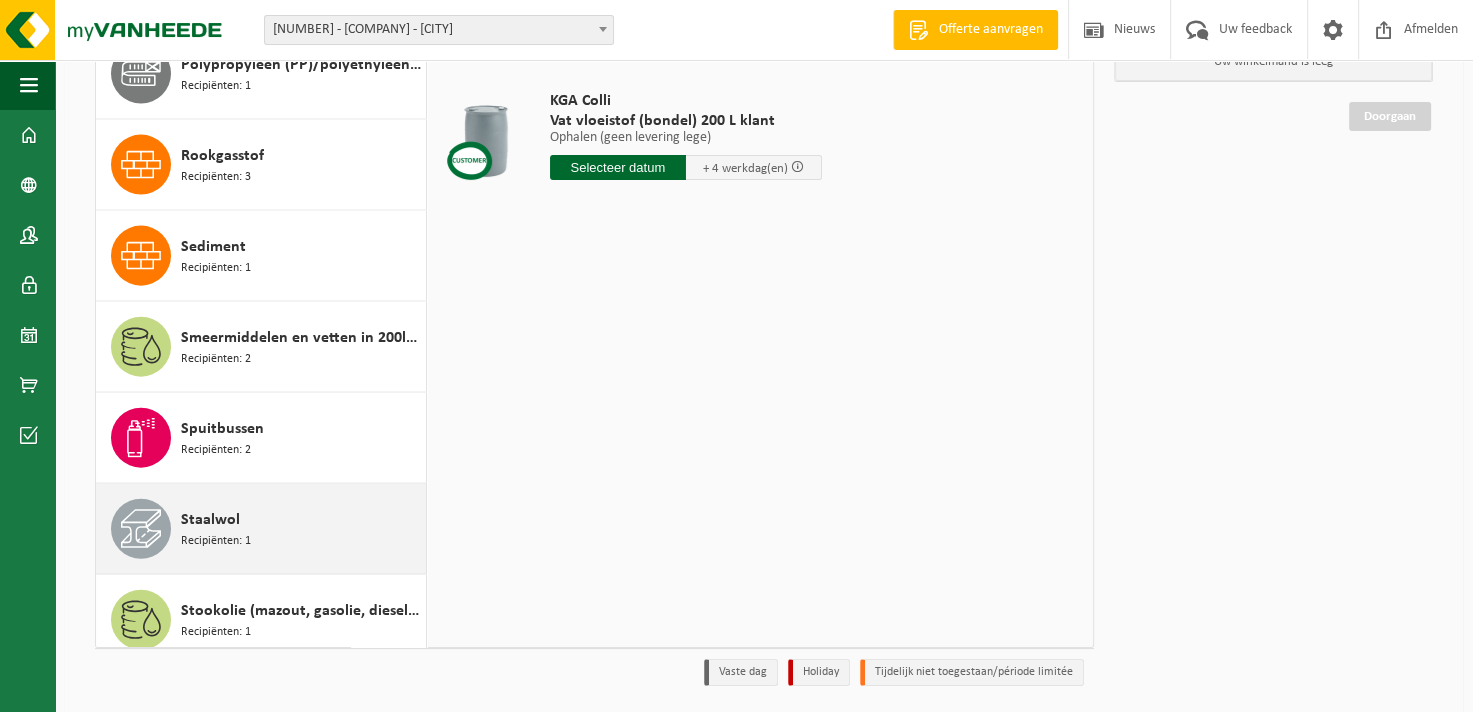 click on "Recipiënten: 1" at bounding box center (216, 541) 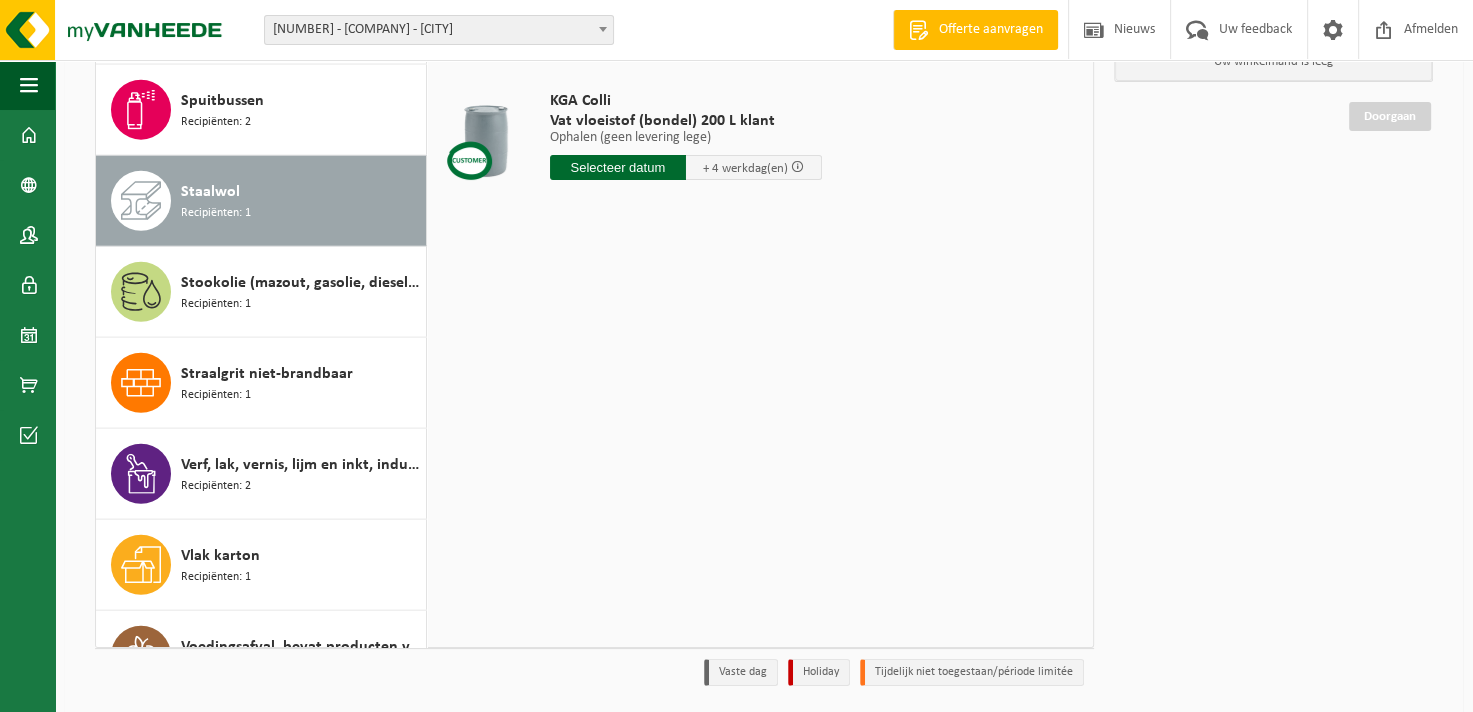 scroll, scrollTop: 4822, scrollLeft: 0, axis: vertical 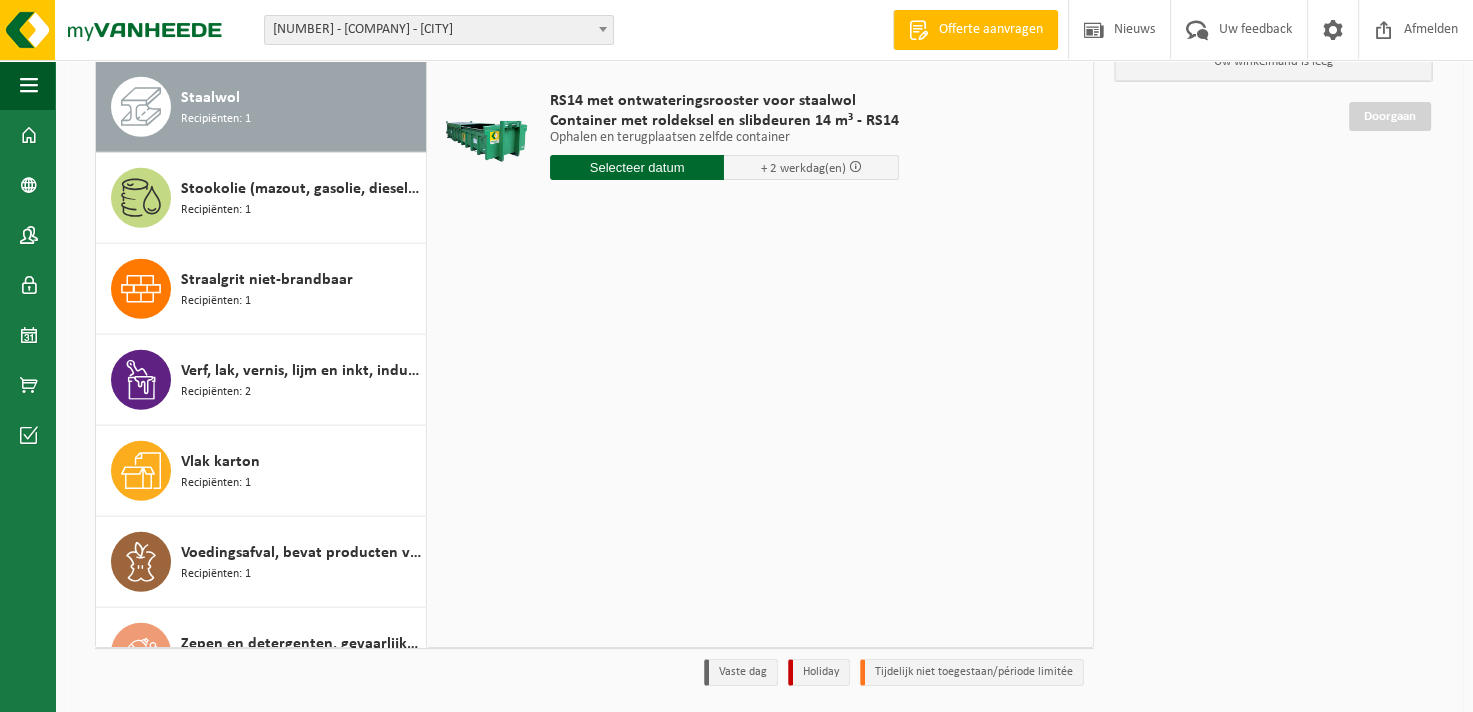 click at bounding box center [637, 167] 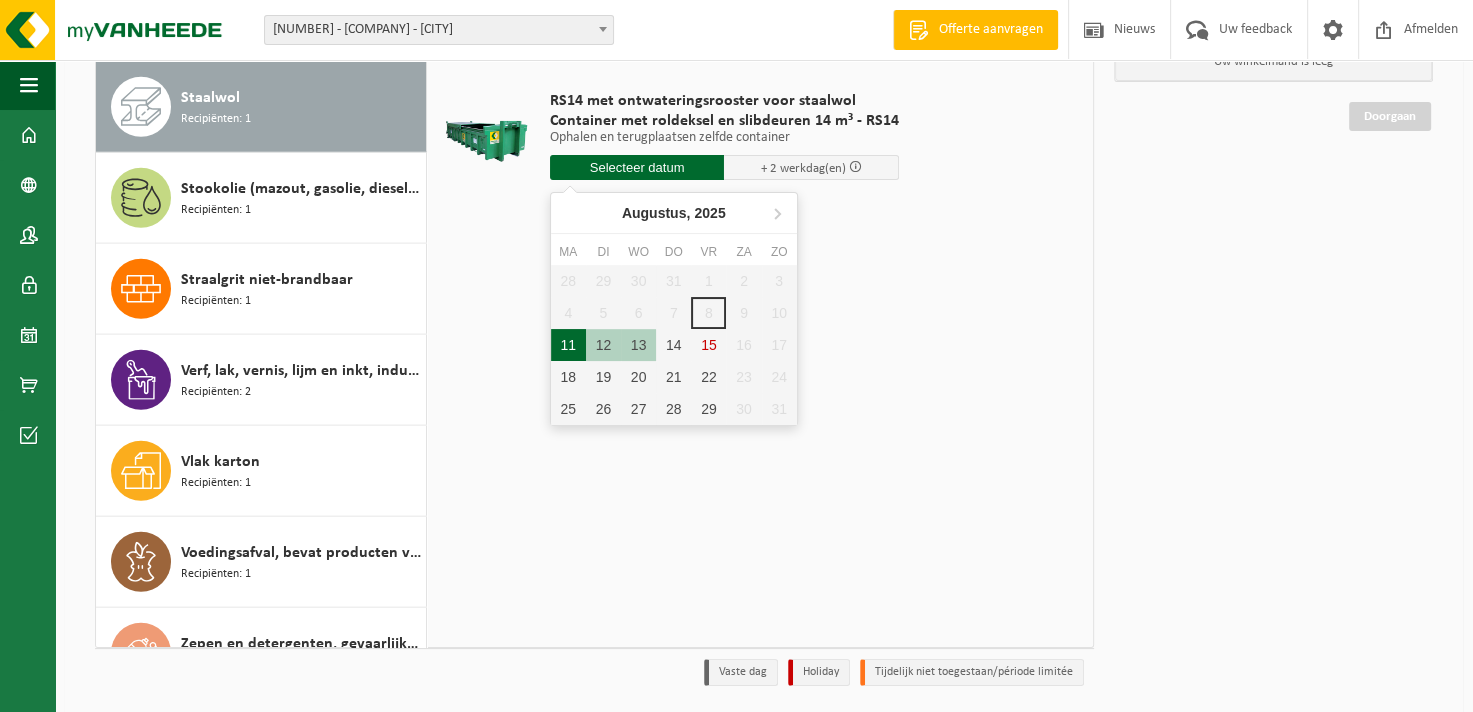 click on "11" at bounding box center [568, 345] 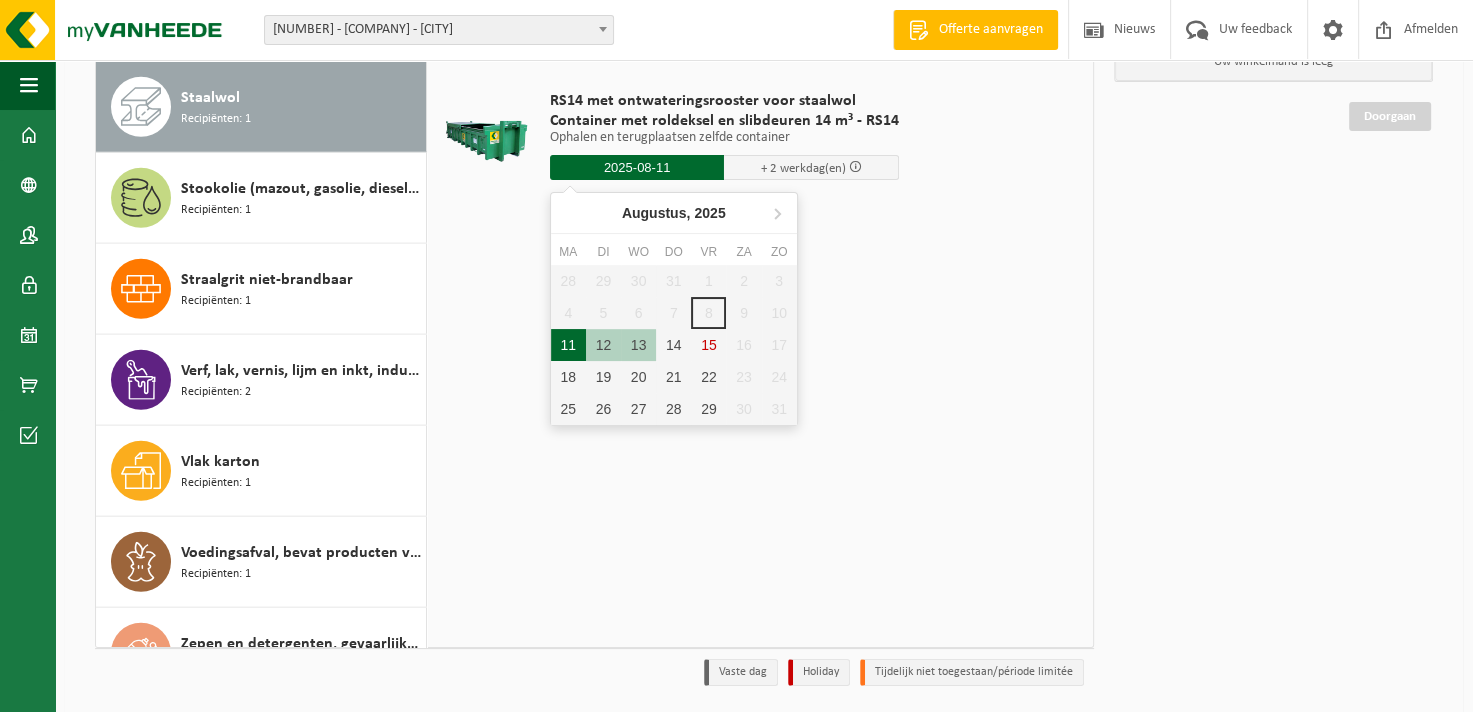 type on "Van 2025-08-11" 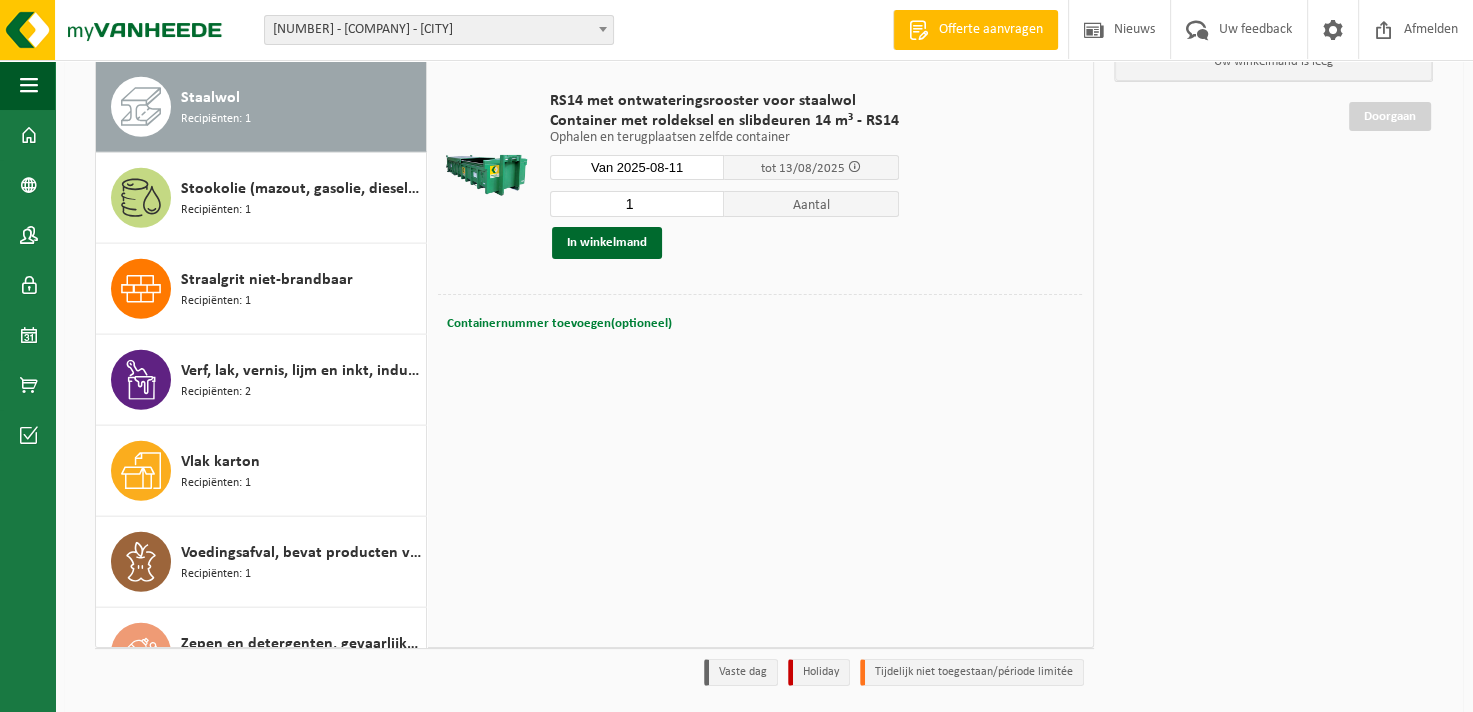click on "Containernummer toevoegen(optioneel)" at bounding box center [559, 323] 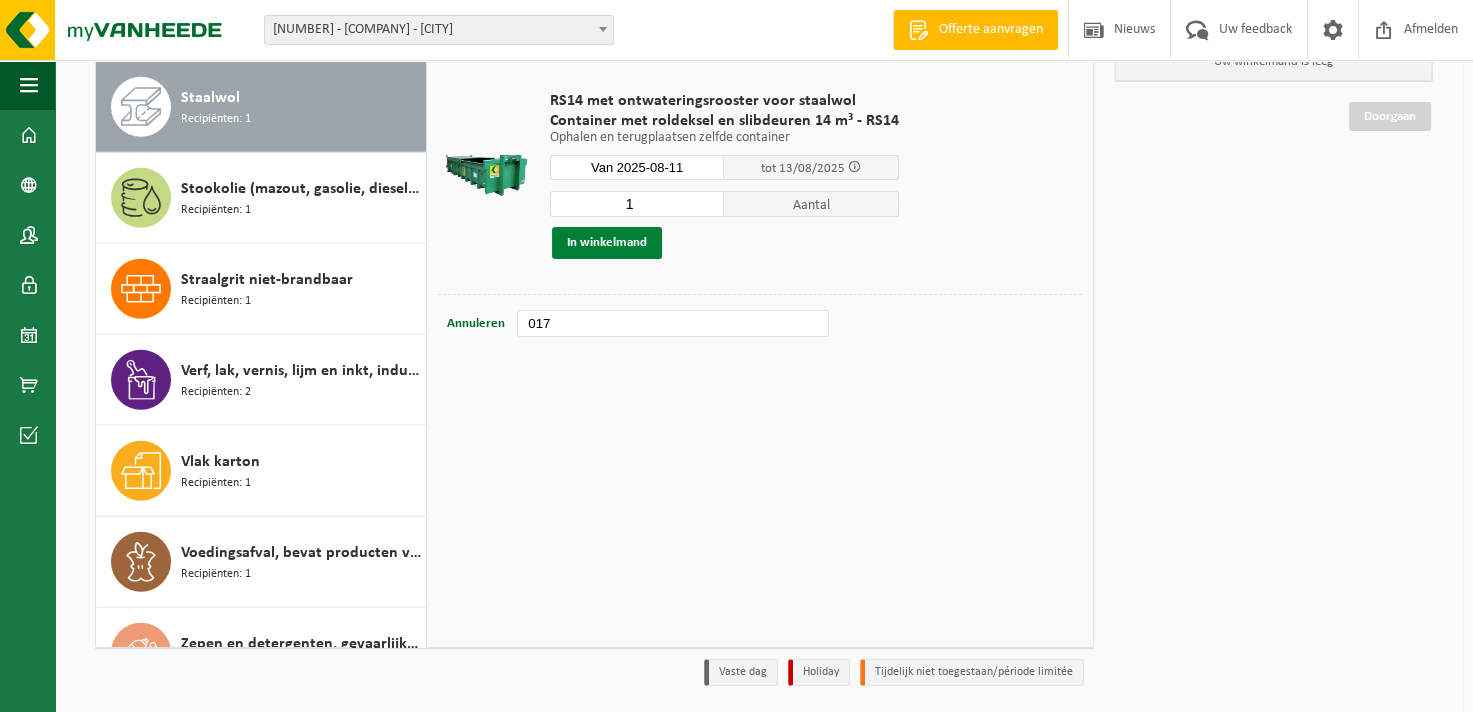 type on "017" 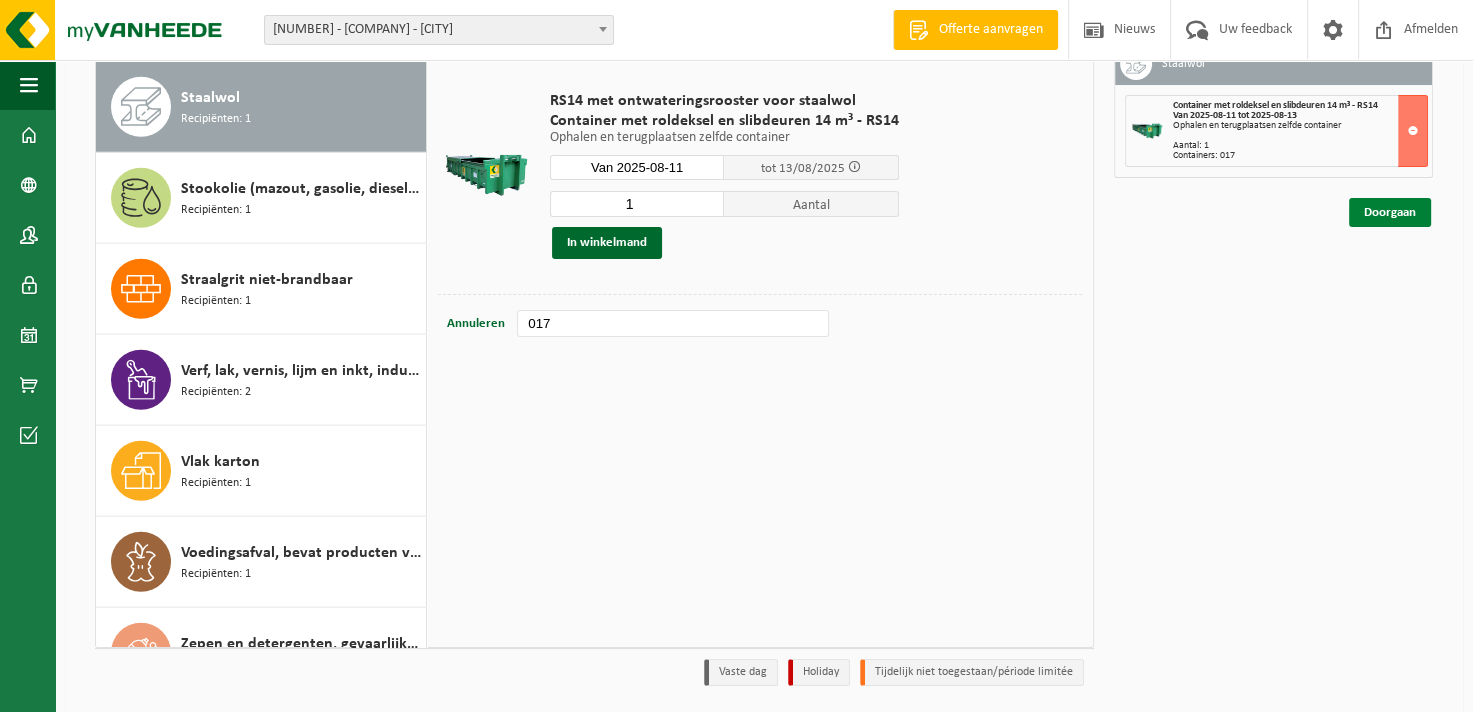 click on "Doorgaan" at bounding box center (1390, 212) 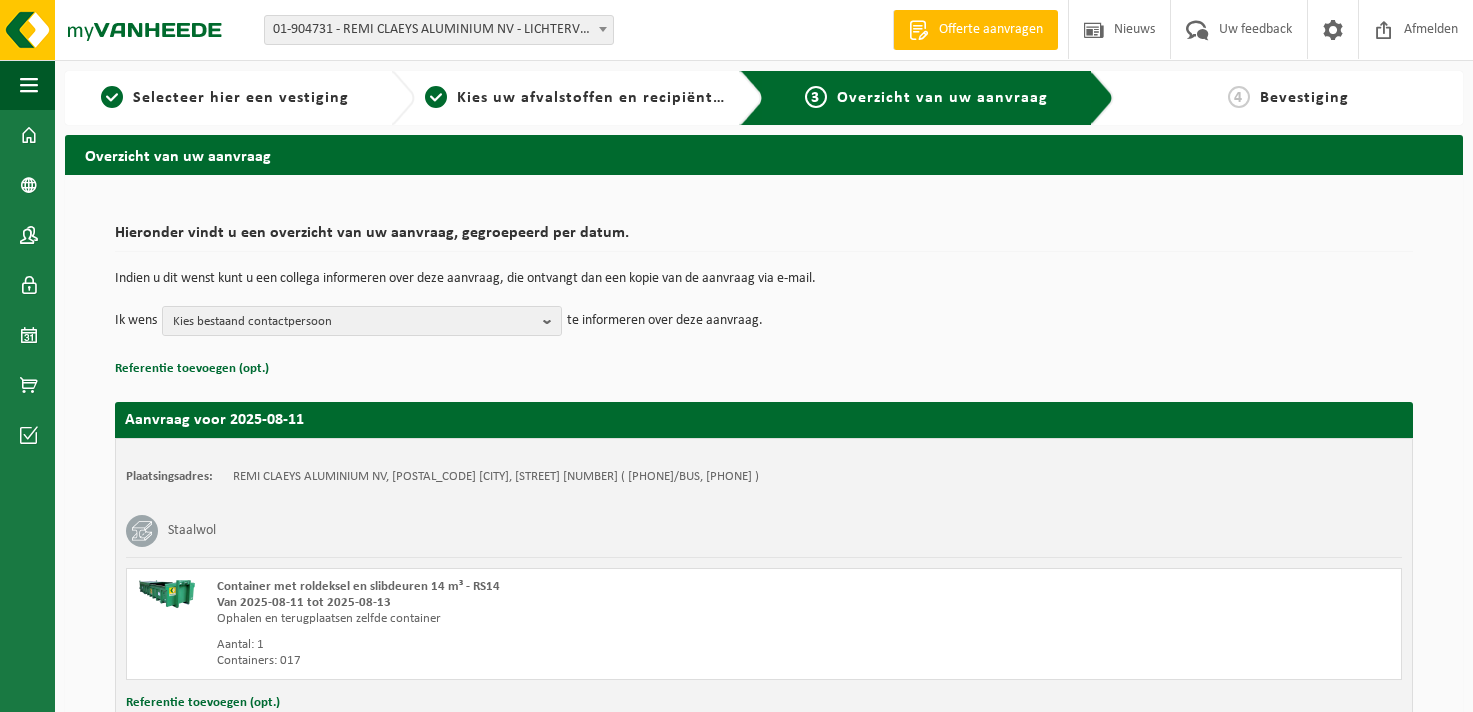 scroll, scrollTop: 0, scrollLeft: 0, axis: both 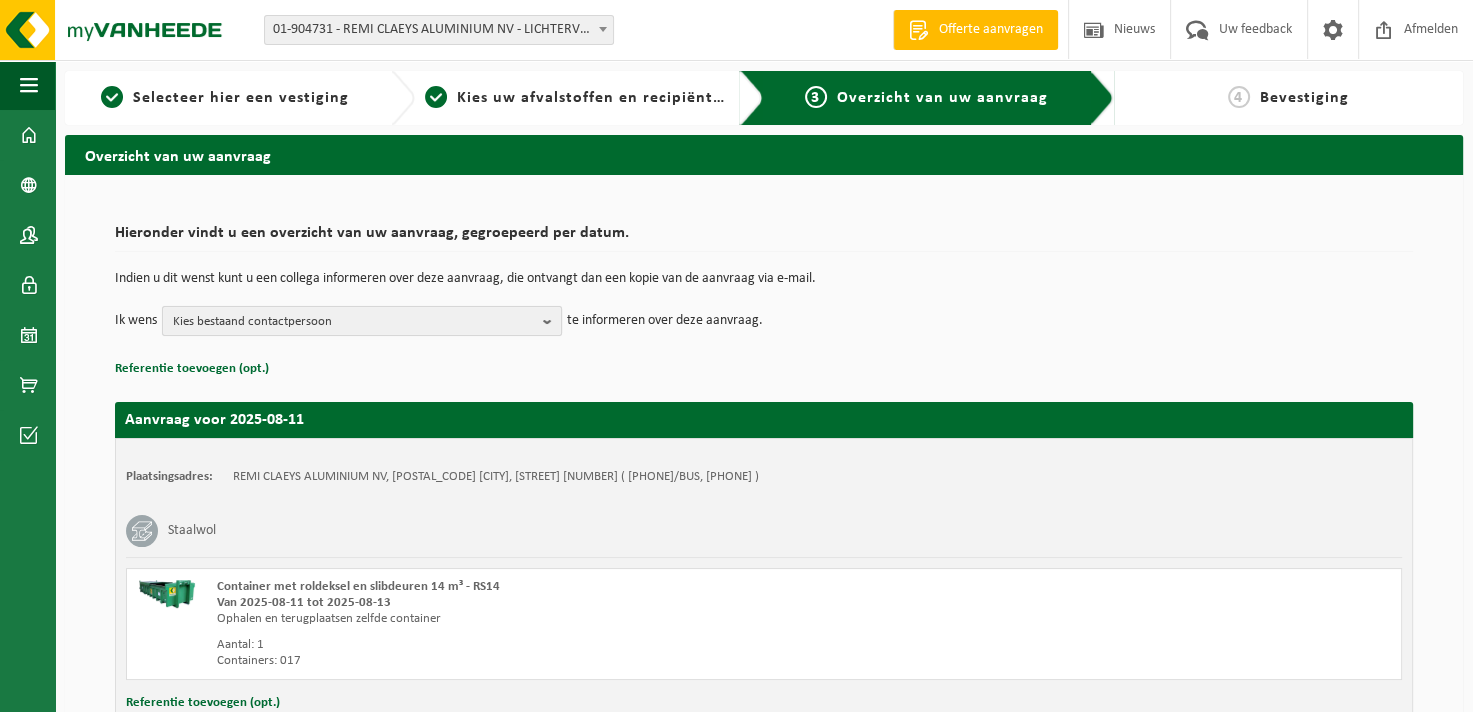 click at bounding box center [552, 321] 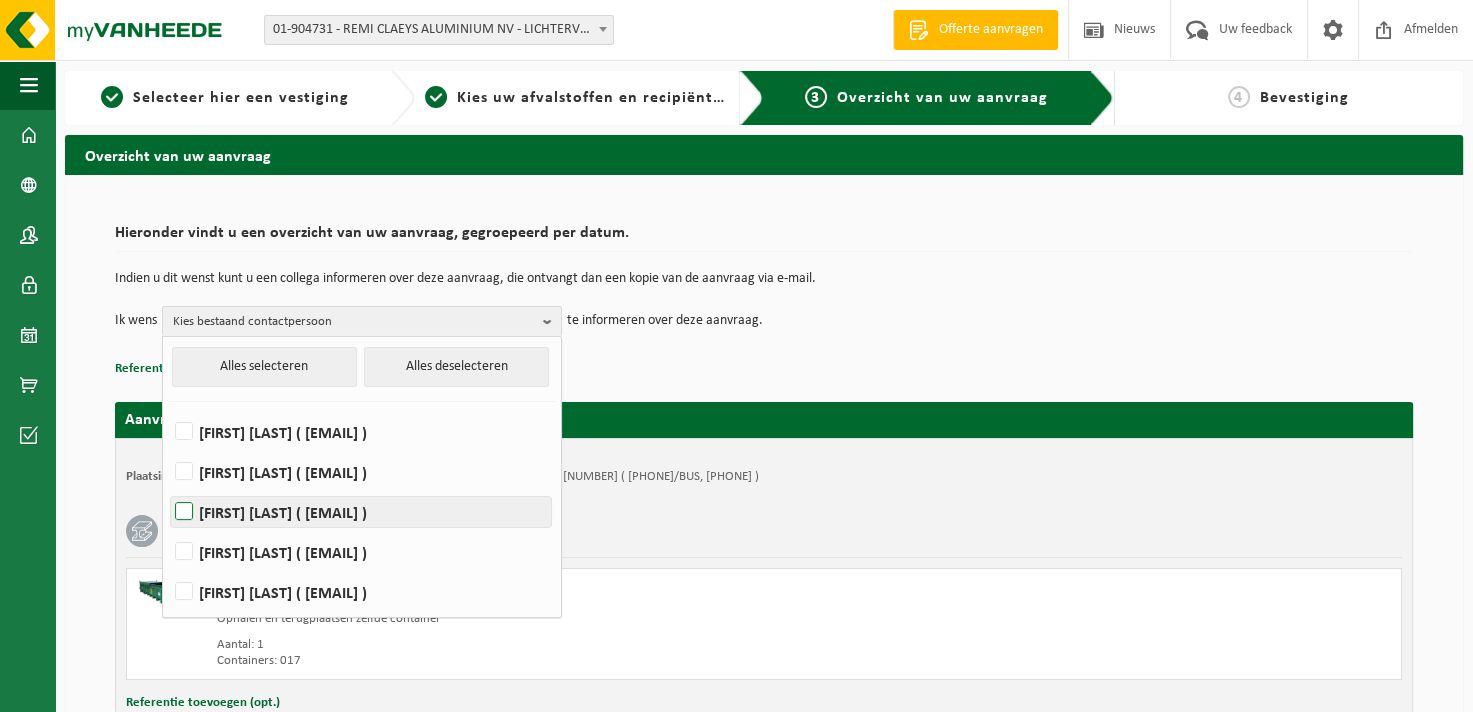 click on "Alexy Thomas ( alexy.thomas@hydro.com )" at bounding box center [361, 512] 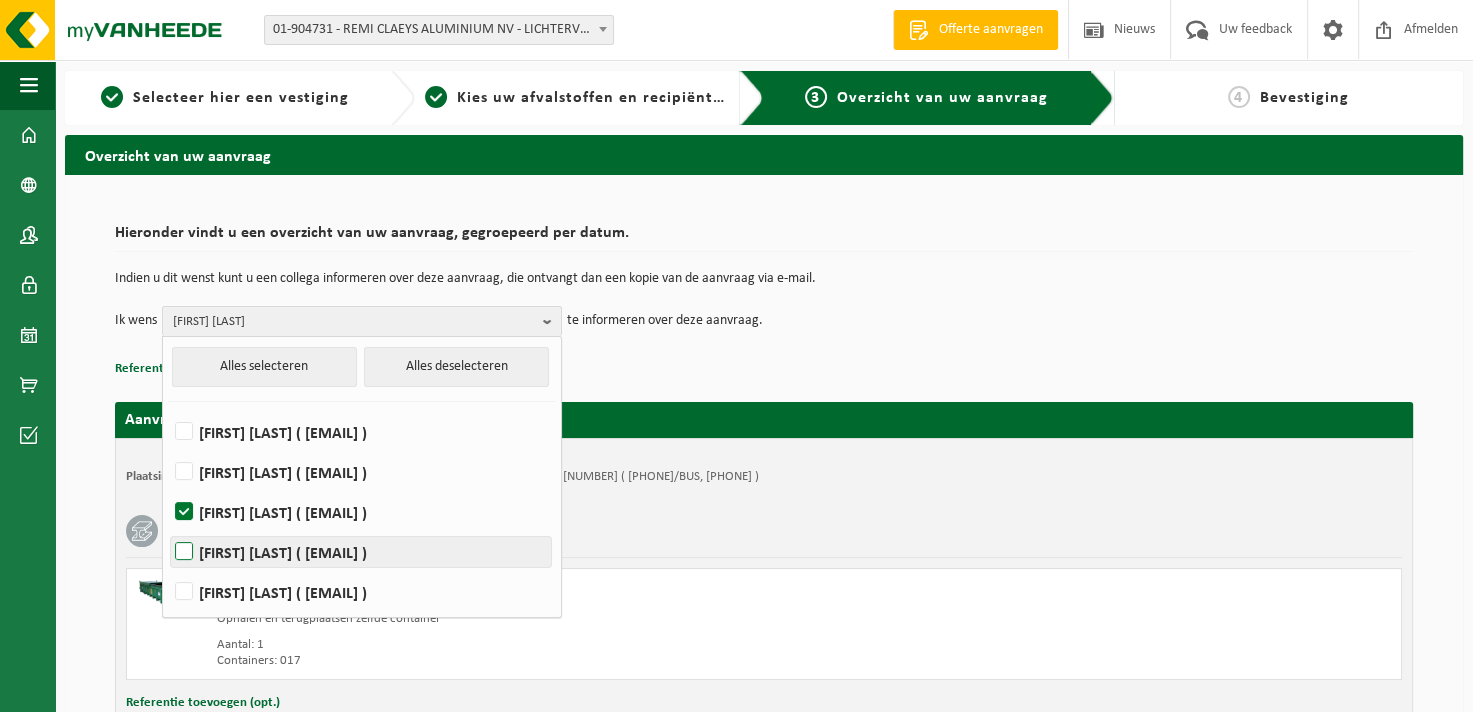 click on "EDDY VERMEERSCH ( eddy.vermeersch@vanheede.com )" at bounding box center (361, 552) 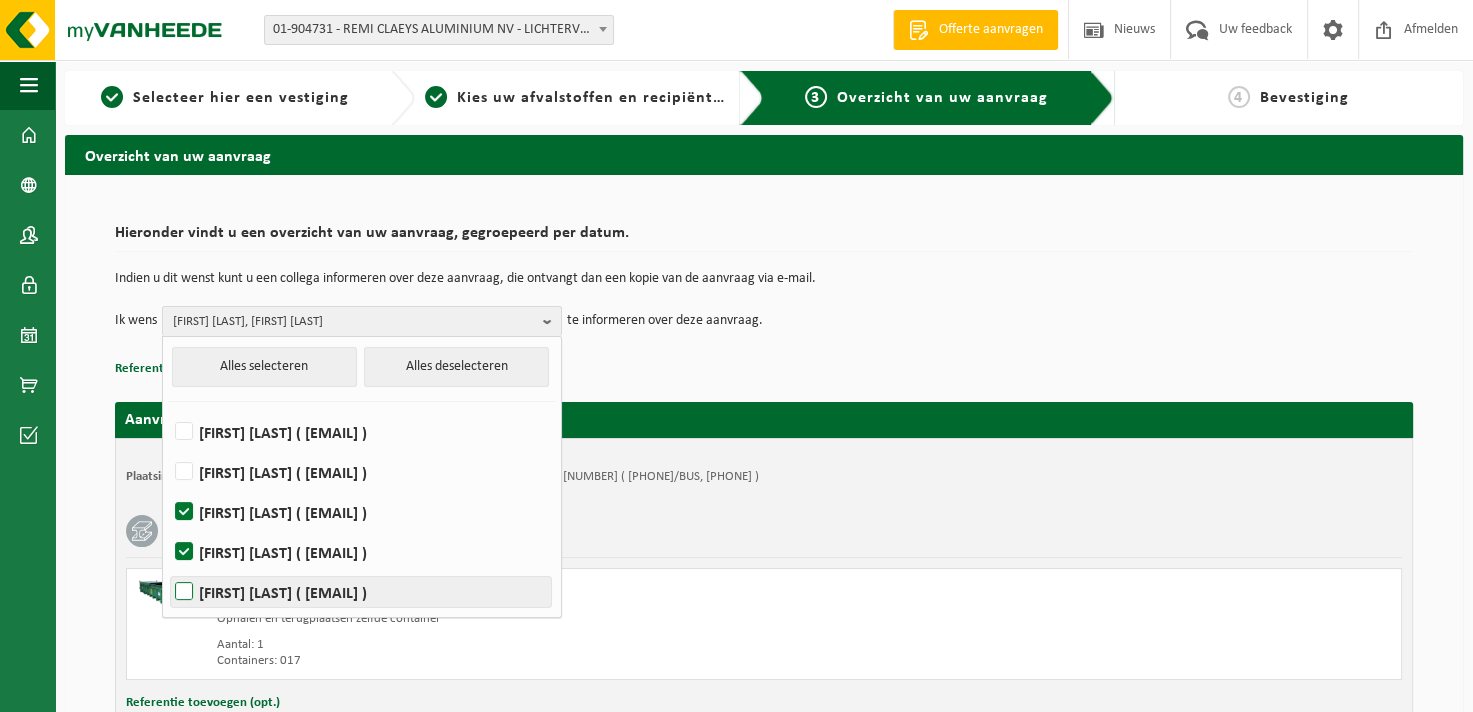 scroll, scrollTop: 150, scrollLeft: 0, axis: vertical 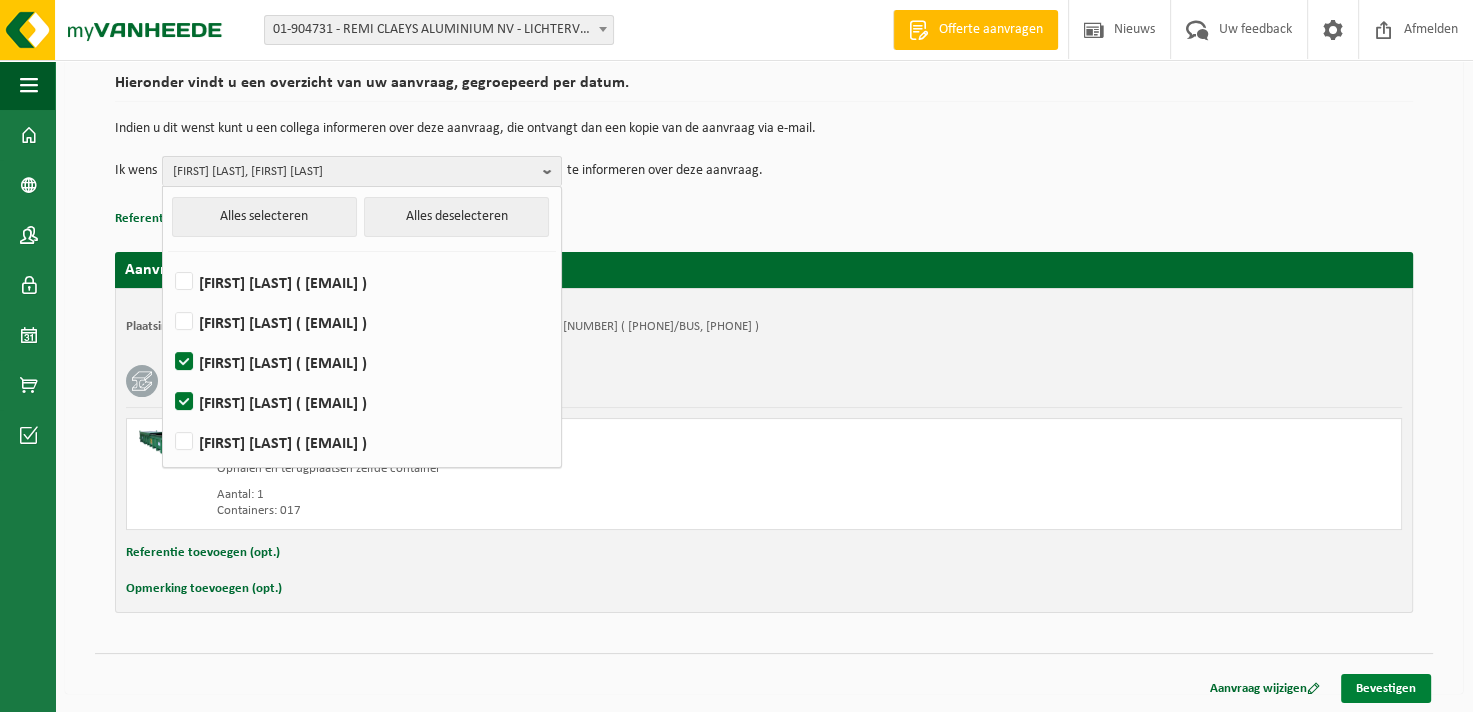 click on "Bevestigen" at bounding box center [1386, 688] 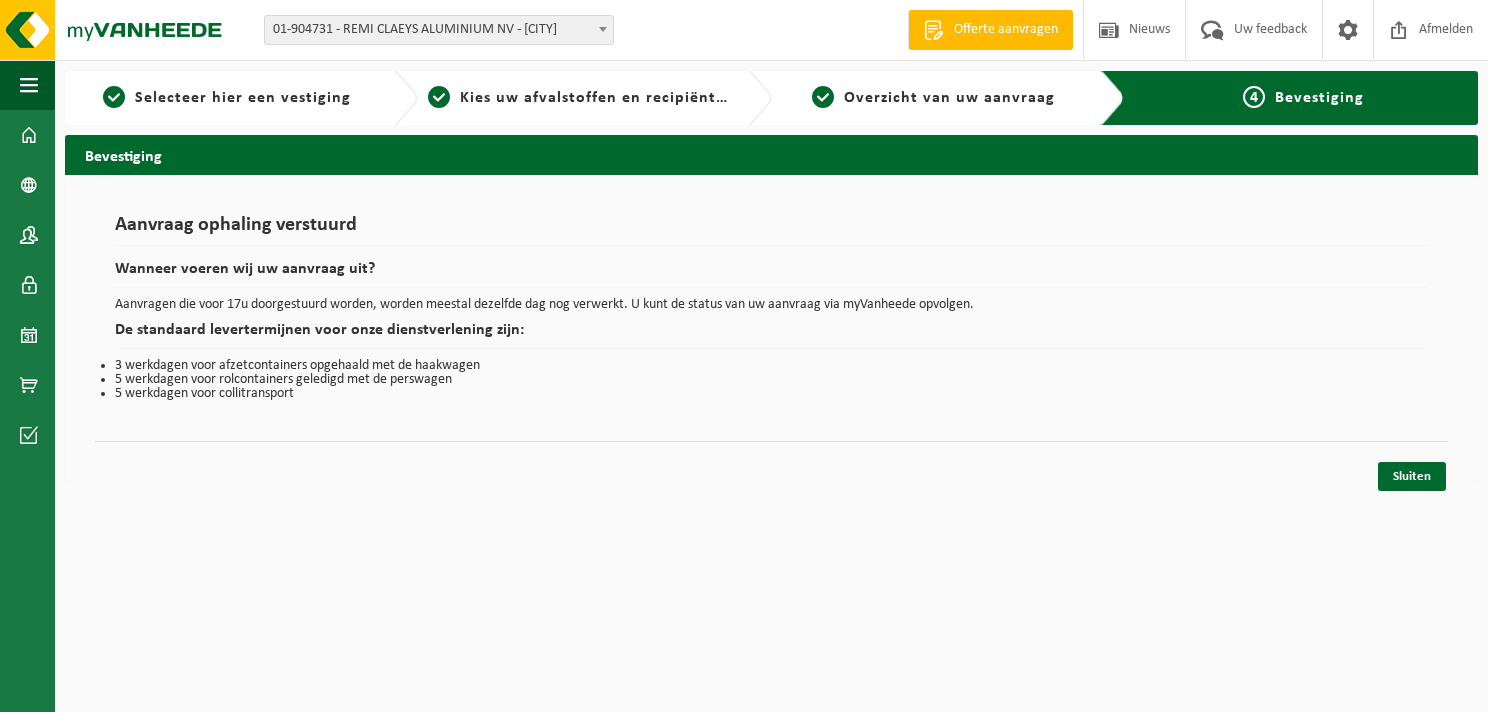 scroll, scrollTop: 0, scrollLeft: 0, axis: both 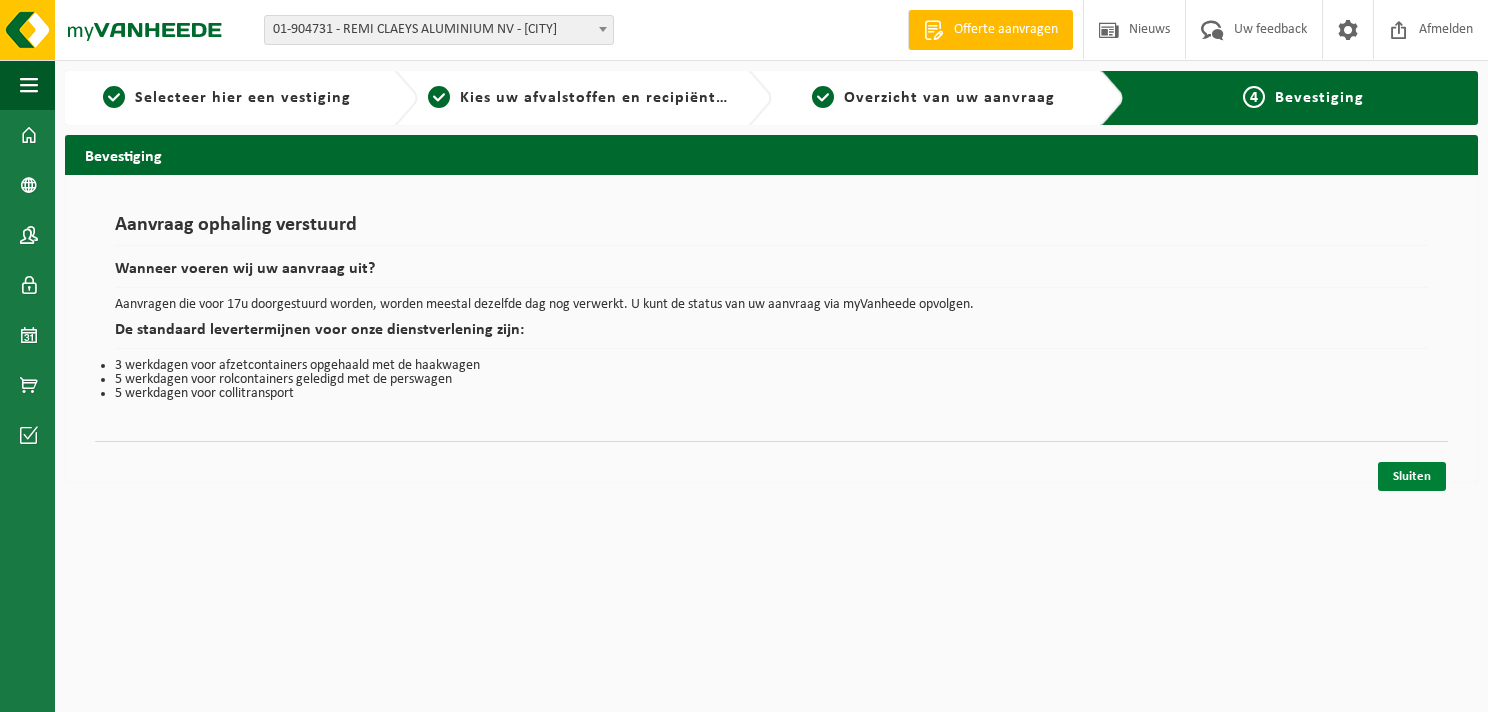 click on "Sluiten" at bounding box center (1412, 476) 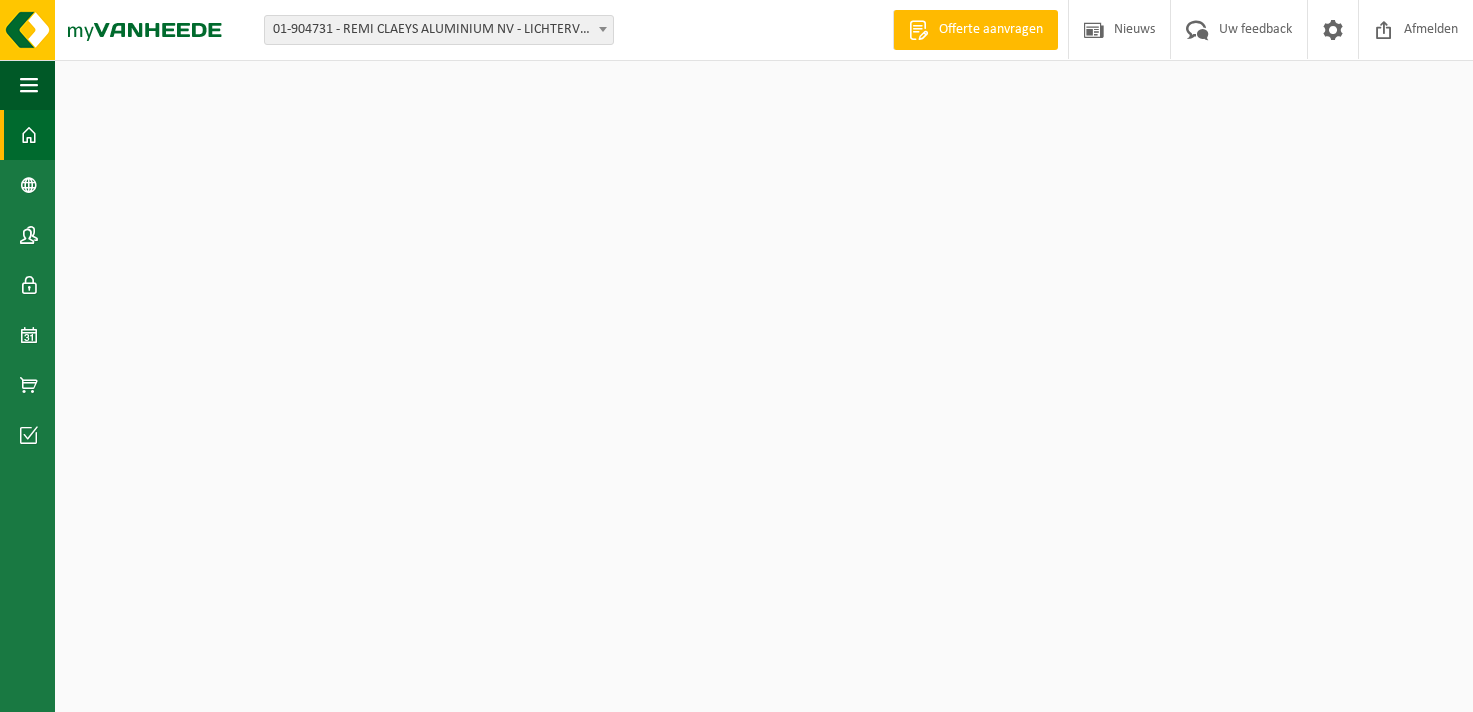 scroll, scrollTop: 0, scrollLeft: 0, axis: both 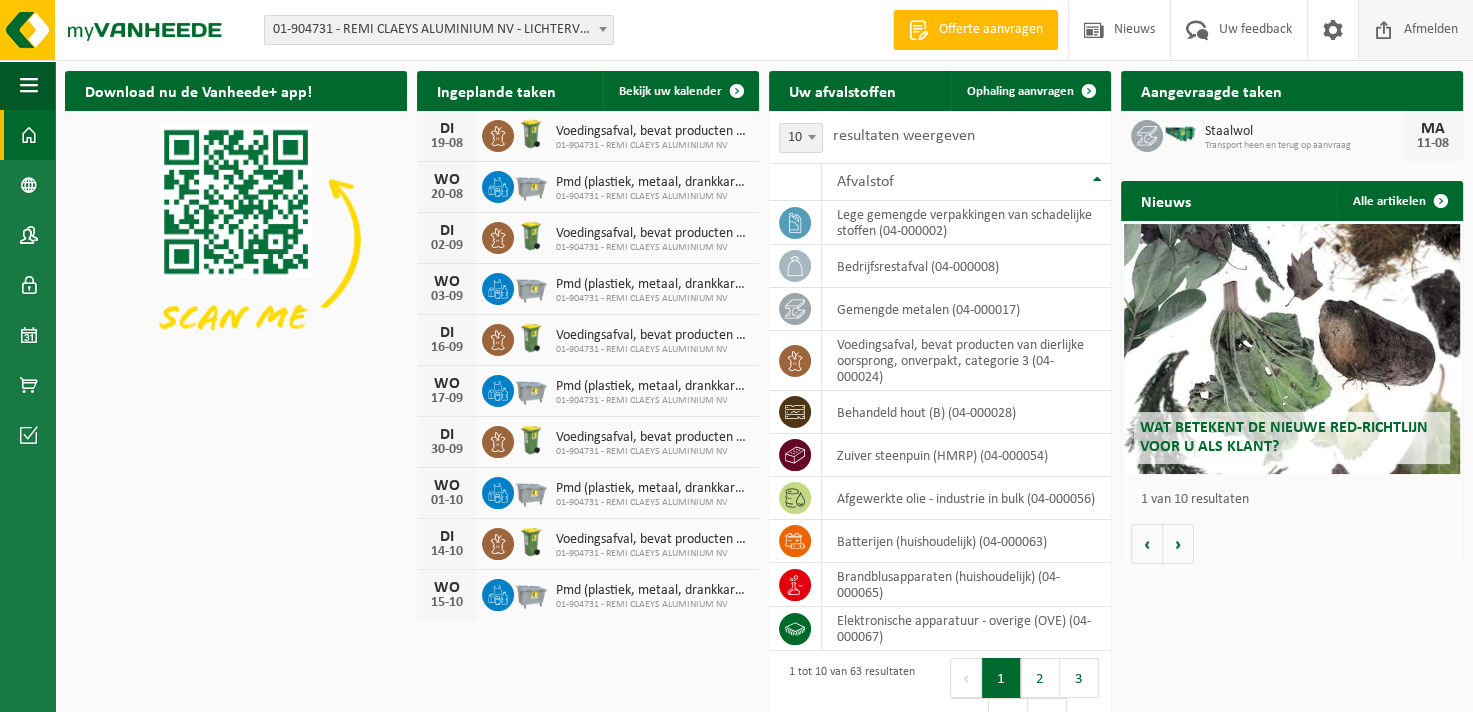 click on "Afmelden" at bounding box center [1431, 29] 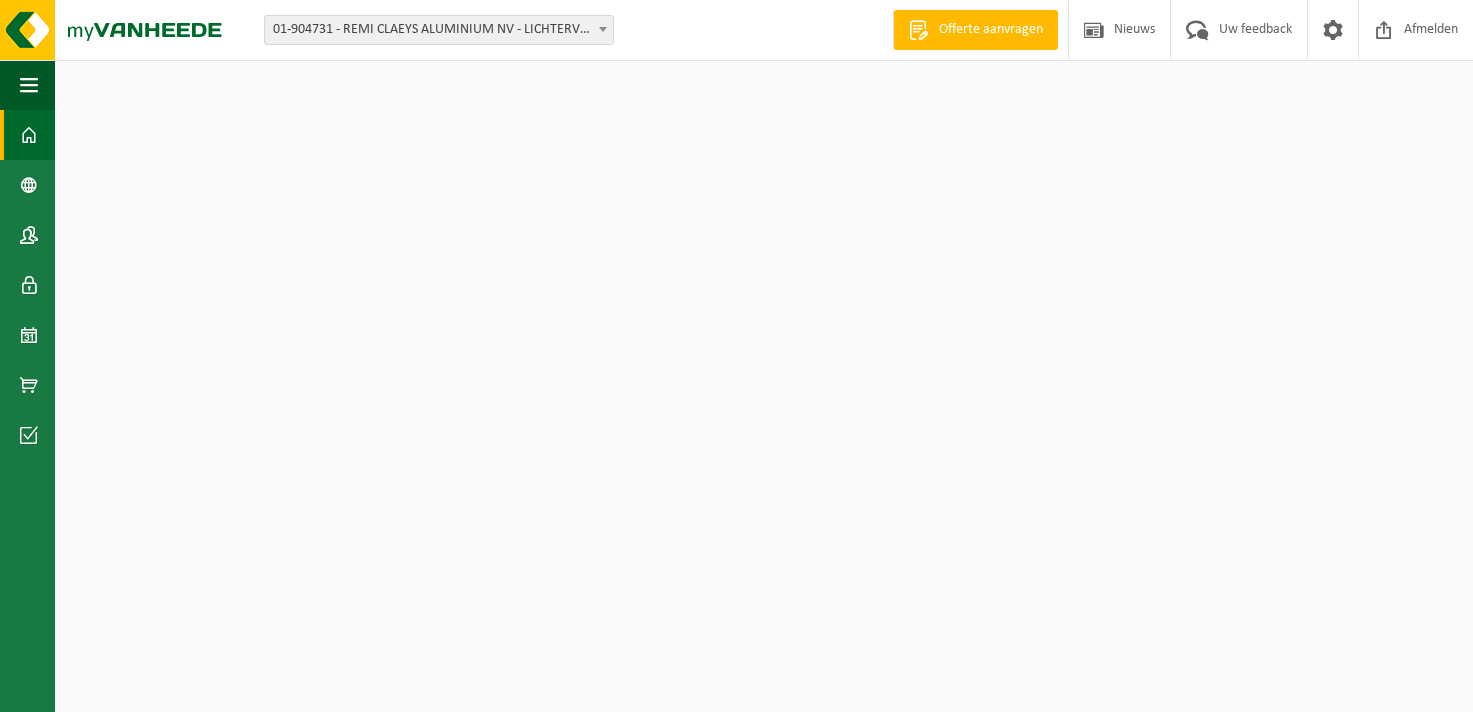 scroll, scrollTop: 0, scrollLeft: 0, axis: both 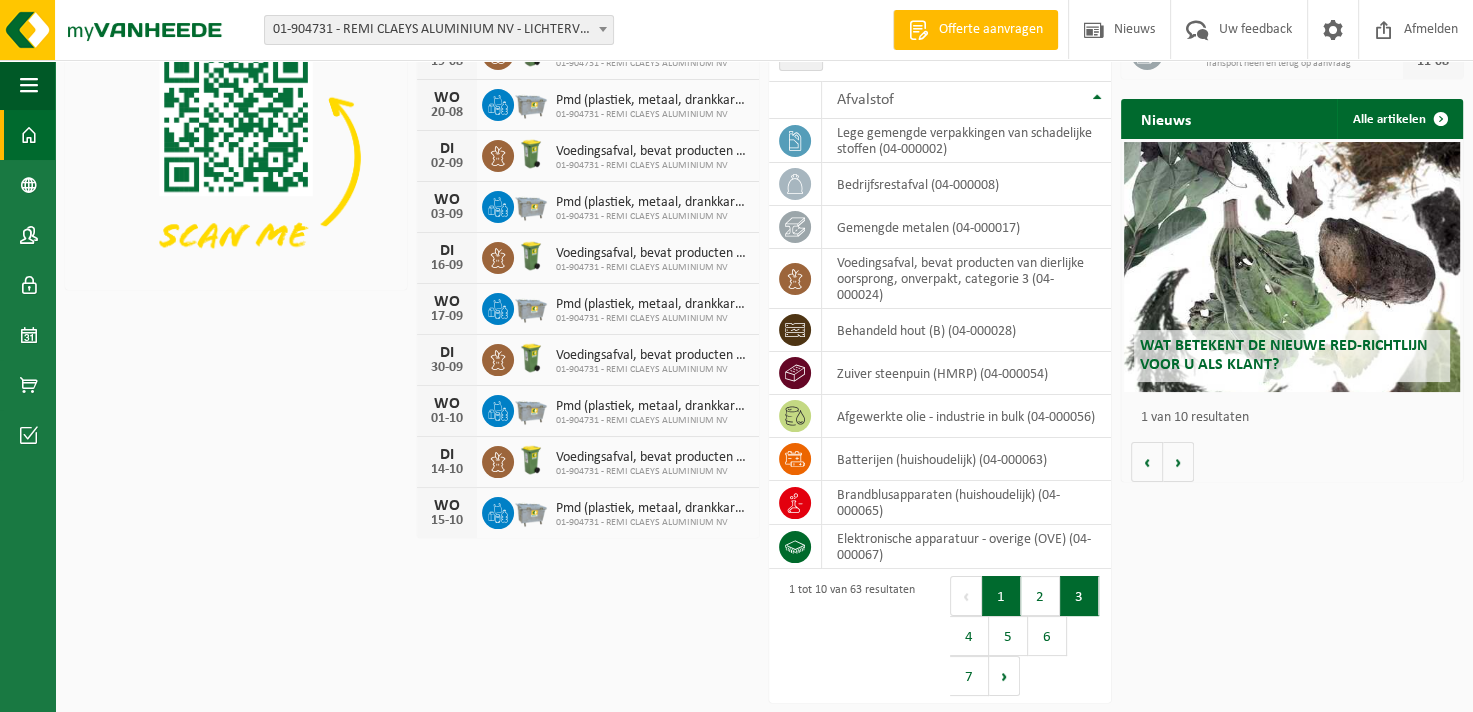 click on "3" at bounding box center (1079, 596) 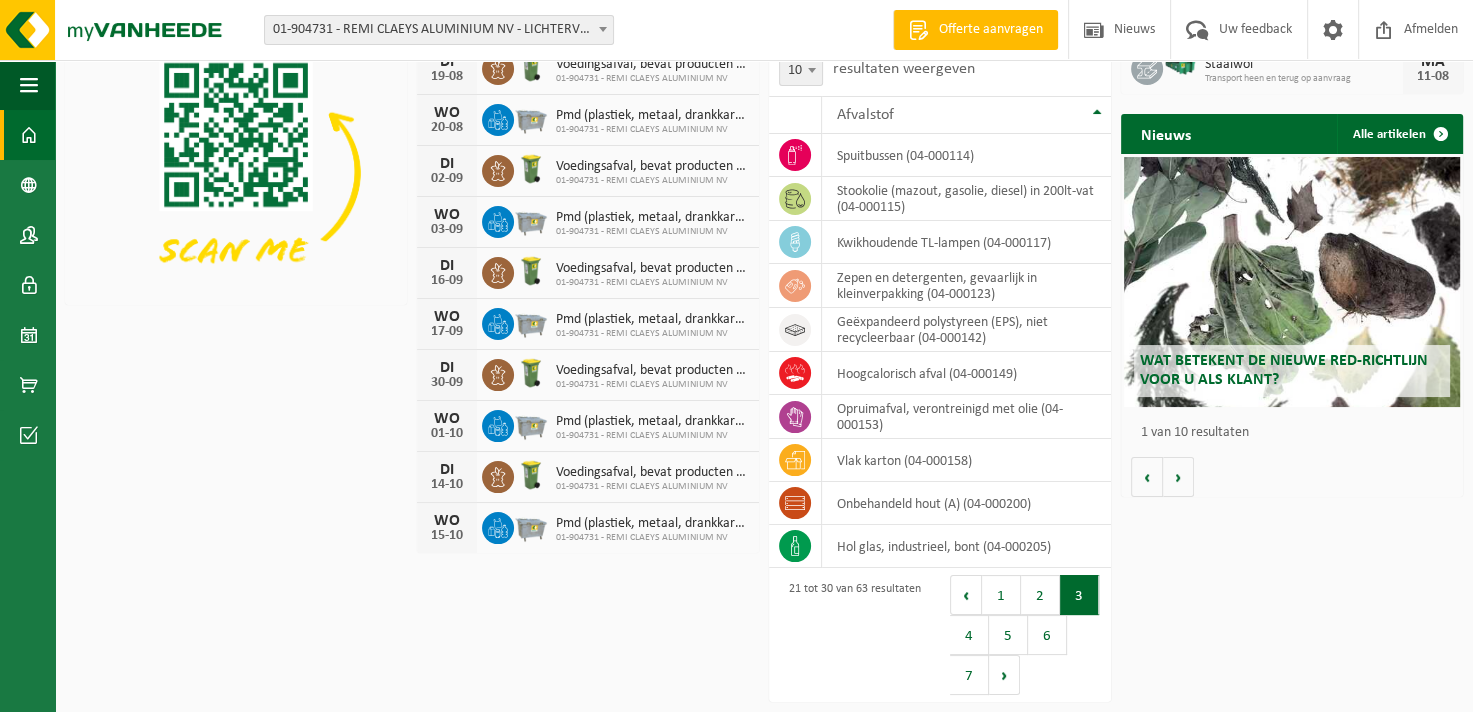 scroll, scrollTop: 64, scrollLeft: 0, axis: vertical 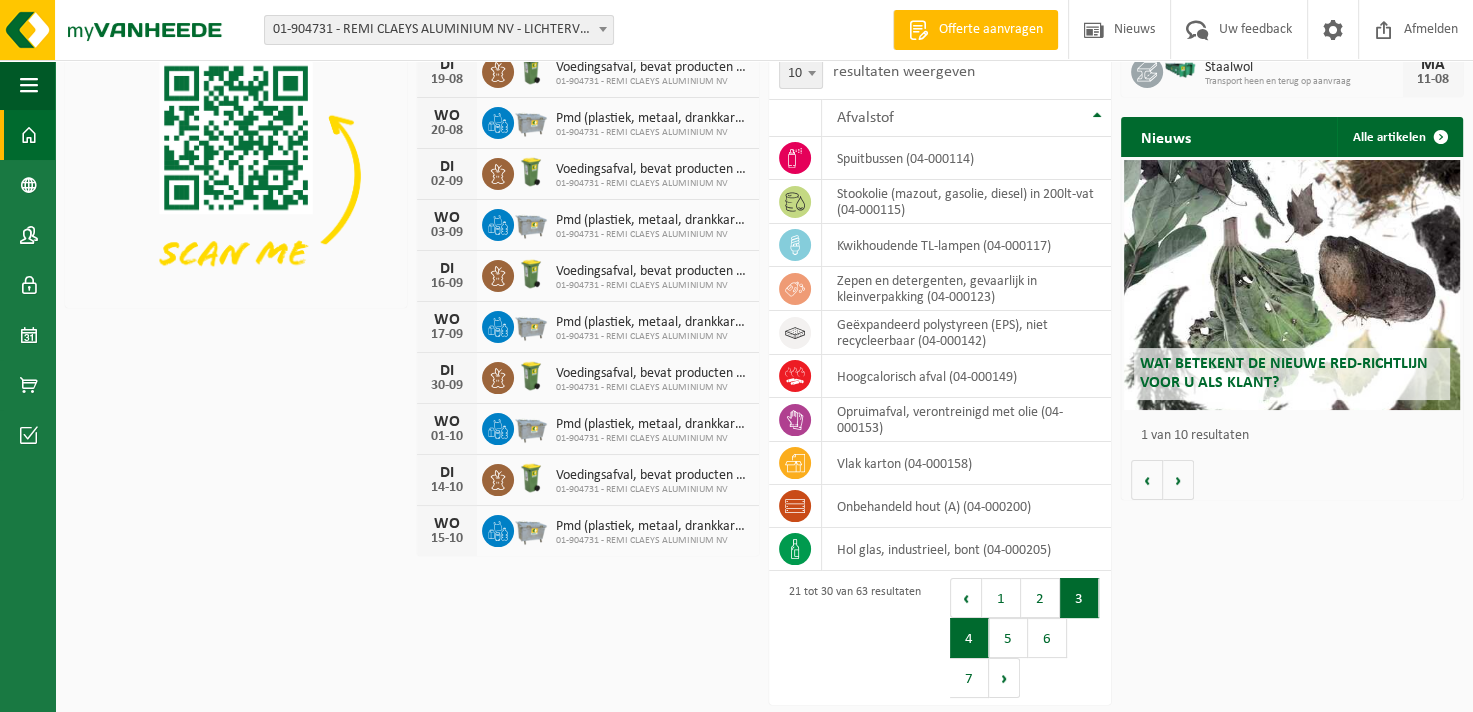 click on "4" at bounding box center [969, 638] 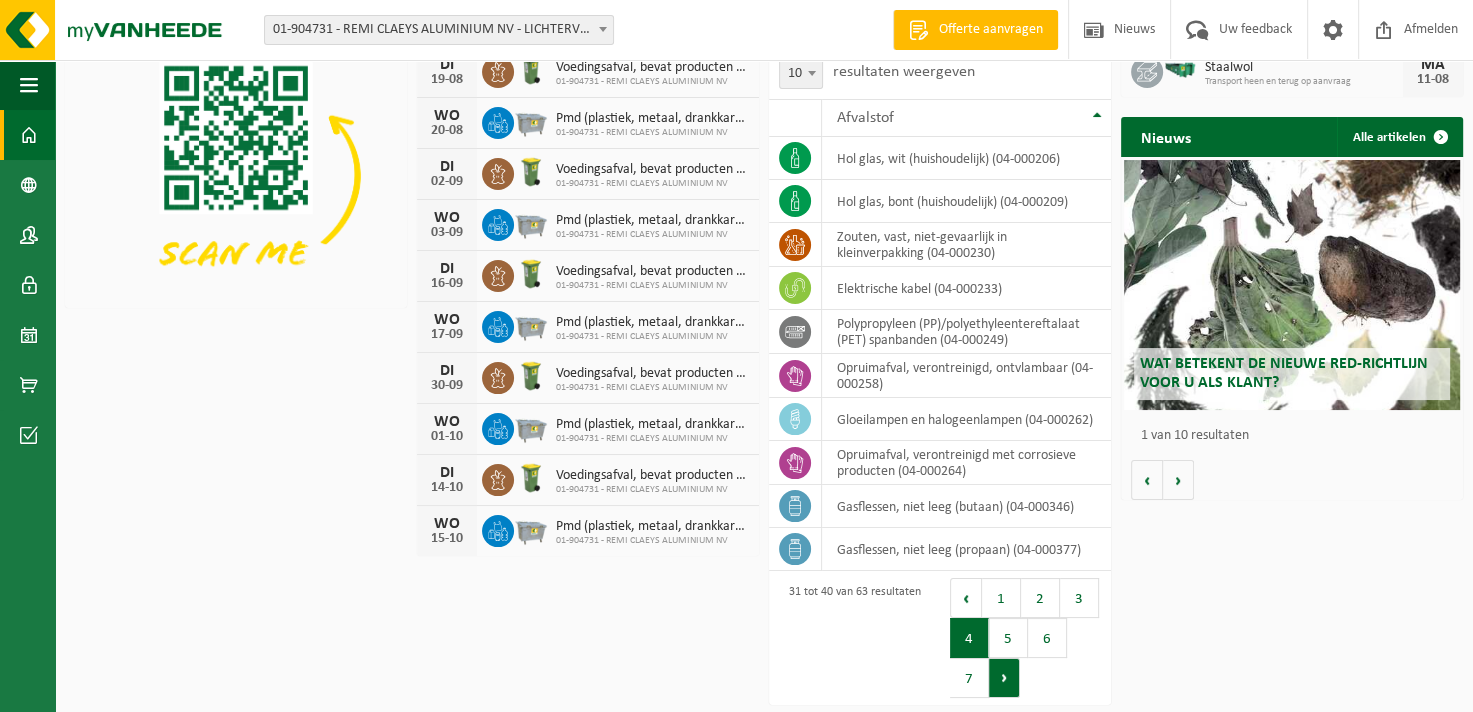 click on "Volgende" at bounding box center (1004, 678) 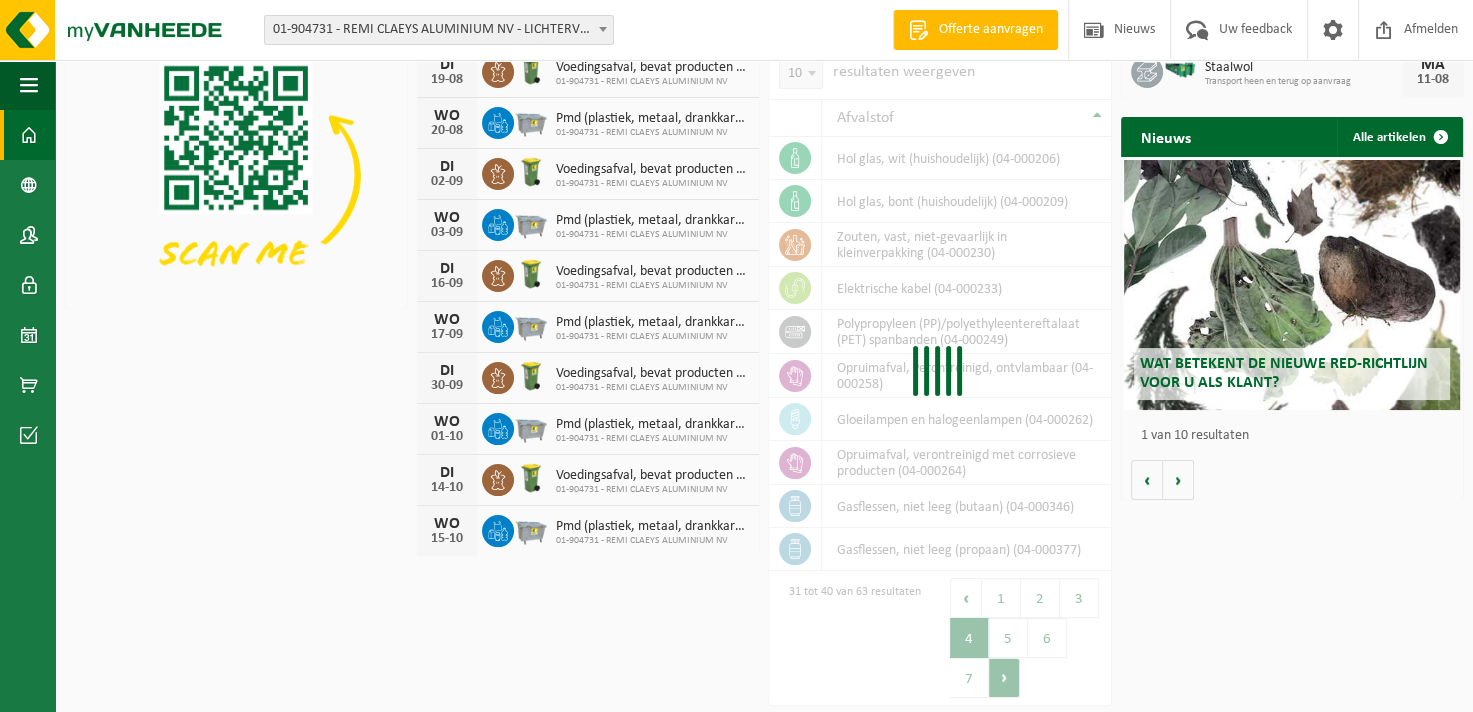 scroll, scrollTop: 64, scrollLeft: 0, axis: vertical 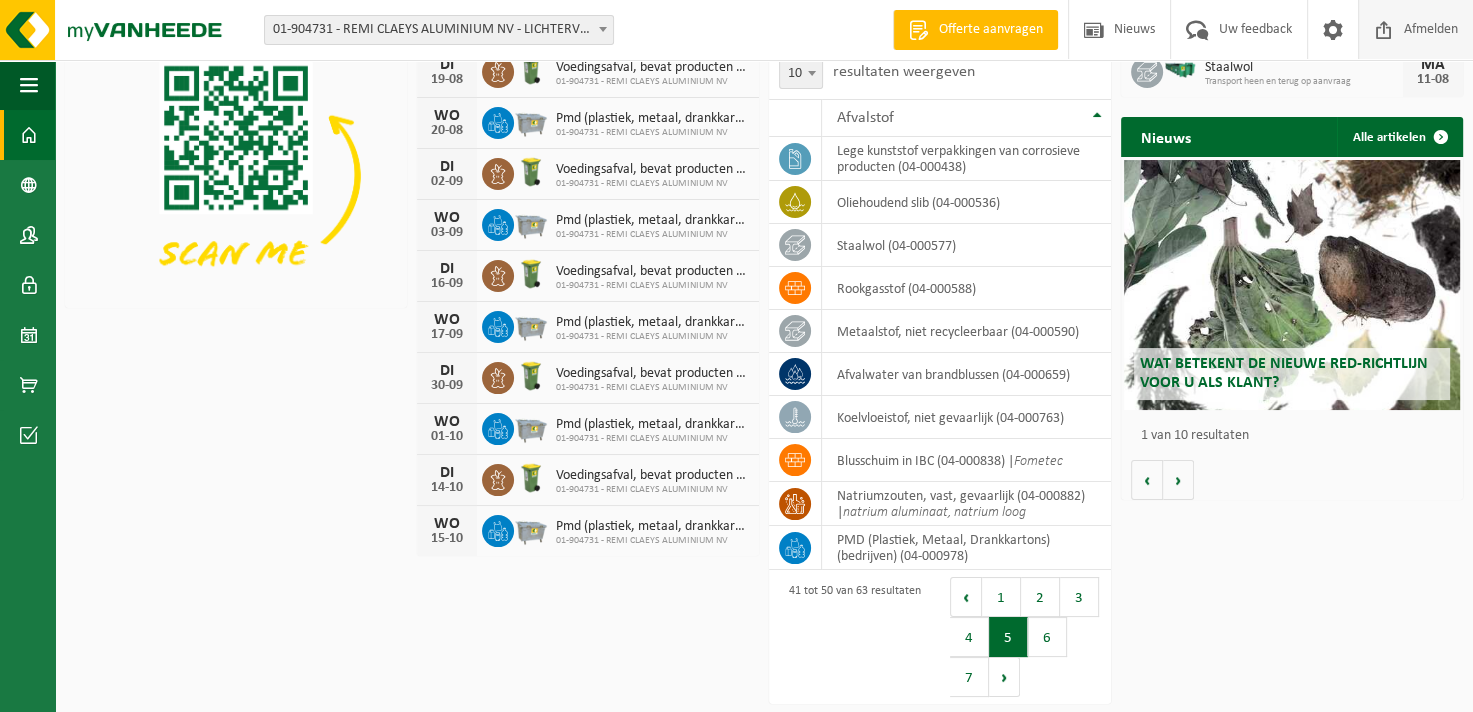 click on "Afmelden" at bounding box center (1431, 29) 